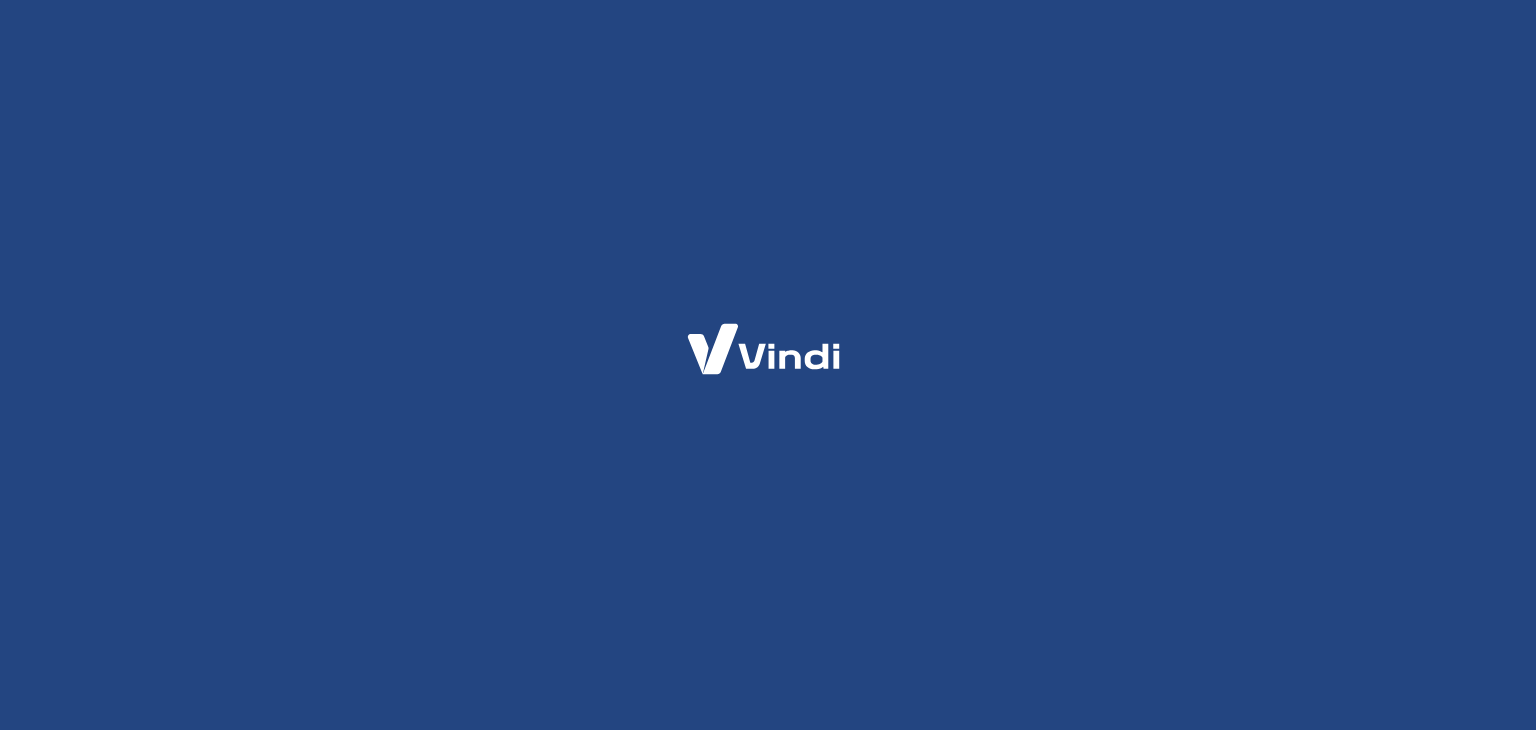 scroll, scrollTop: 0, scrollLeft: 0, axis: both 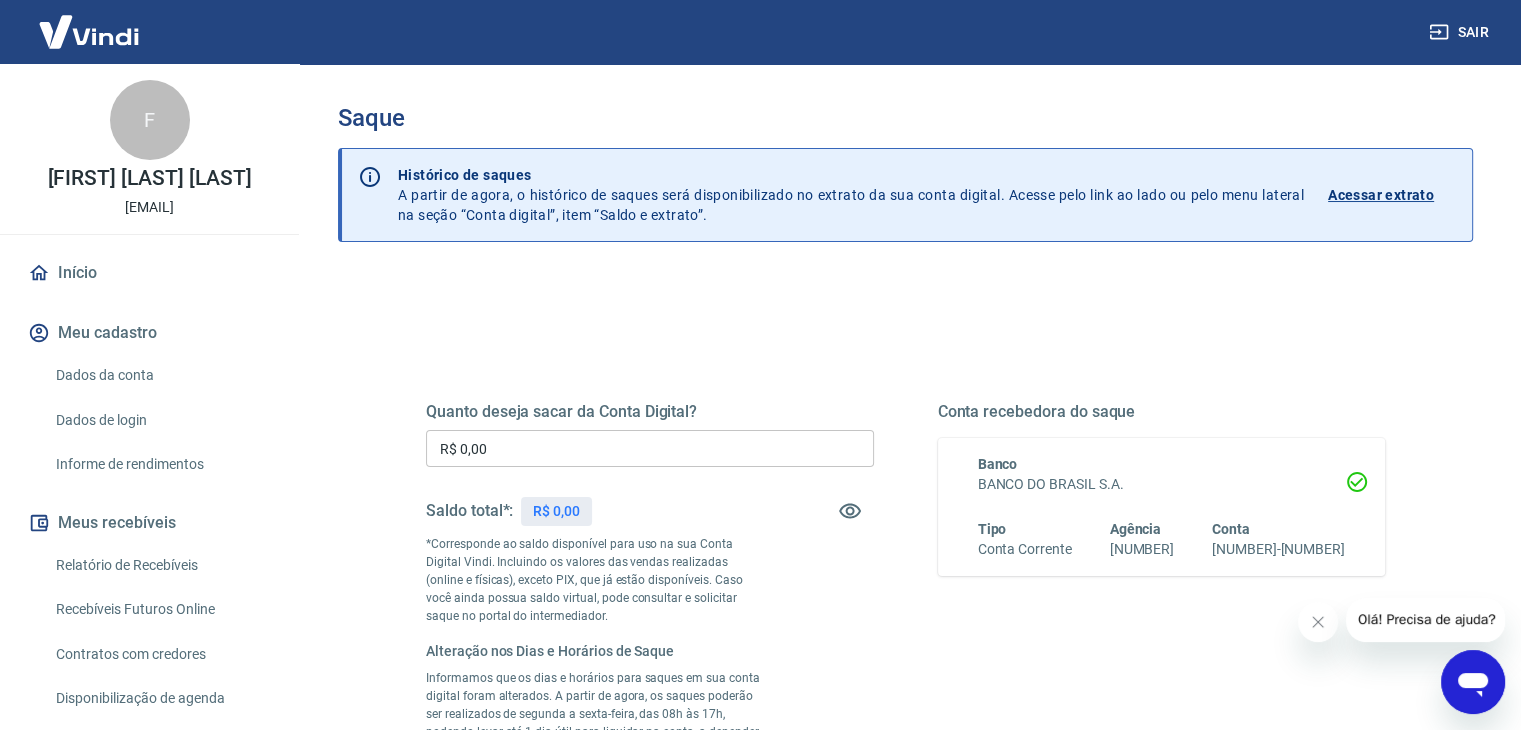 click on "Acessar extrato" at bounding box center [1381, 195] 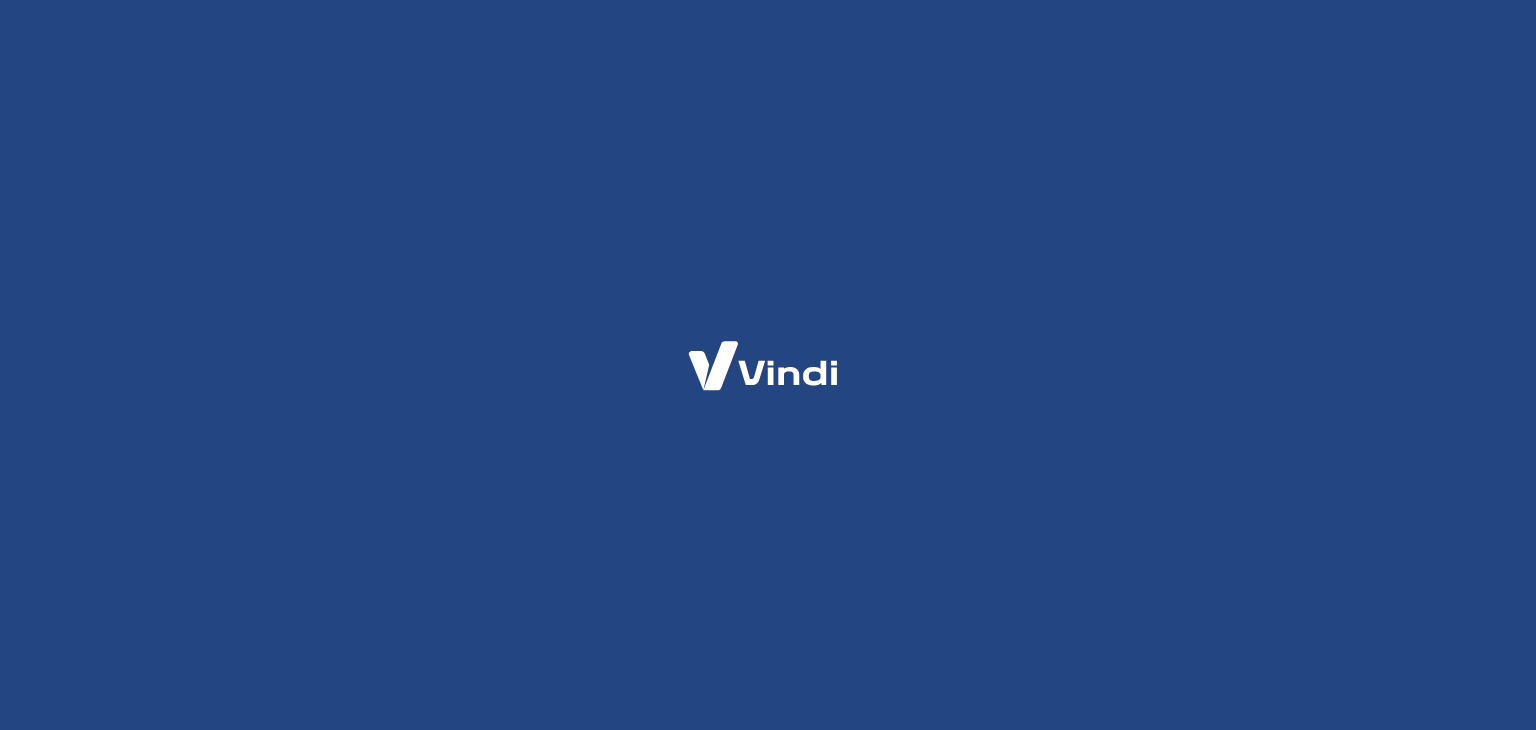 scroll, scrollTop: 0, scrollLeft: 0, axis: both 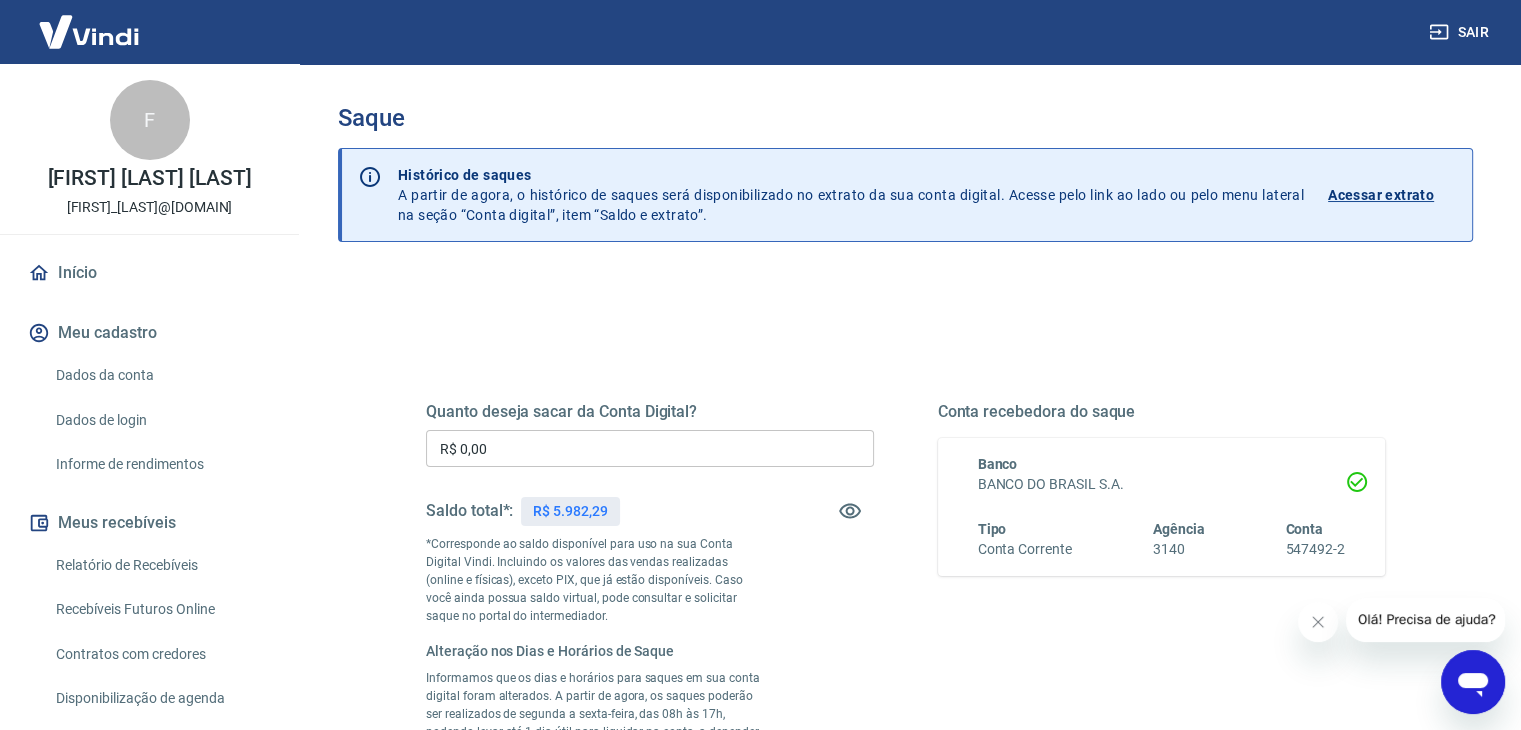 click on "Início" at bounding box center (149, 273) 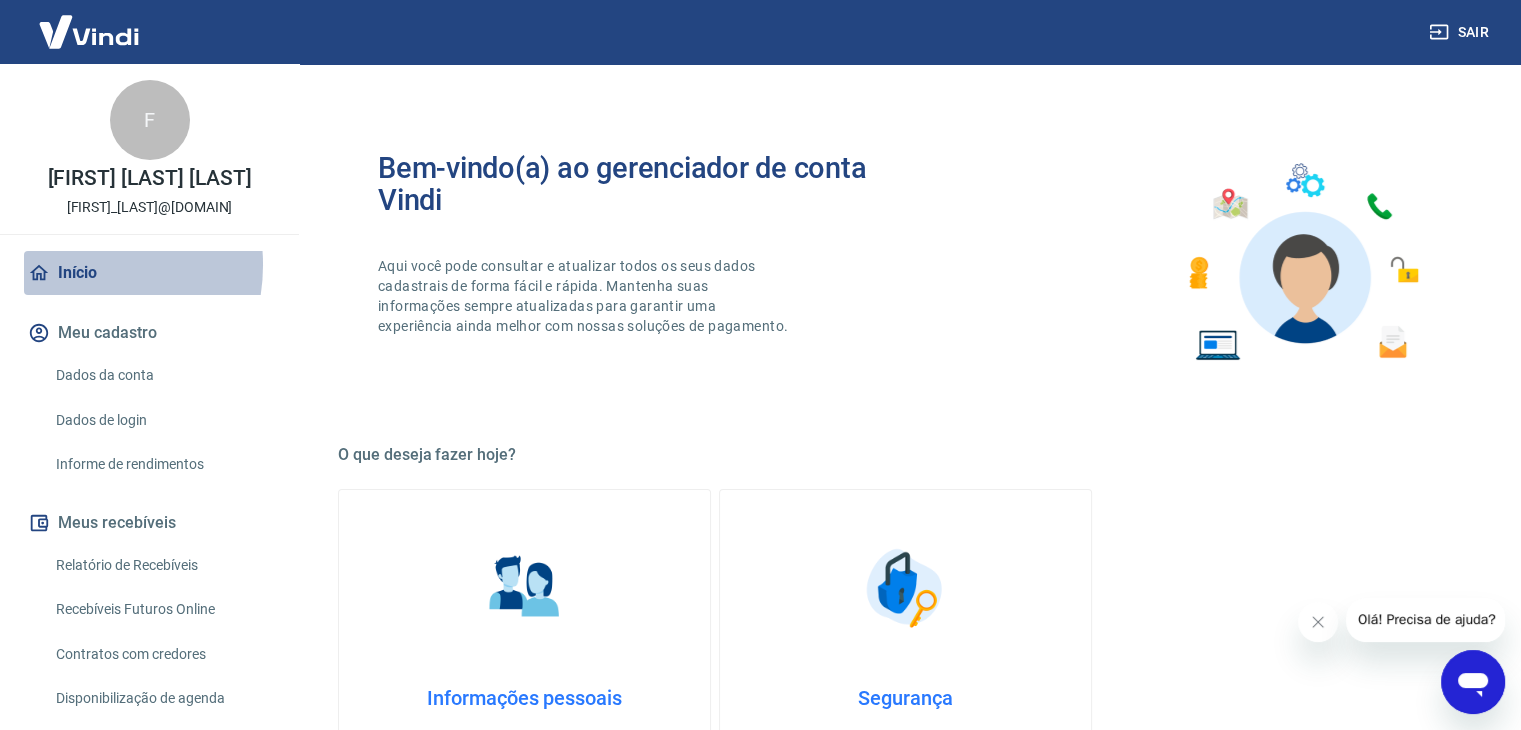 click on "Início" at bounding box center [149, 273] 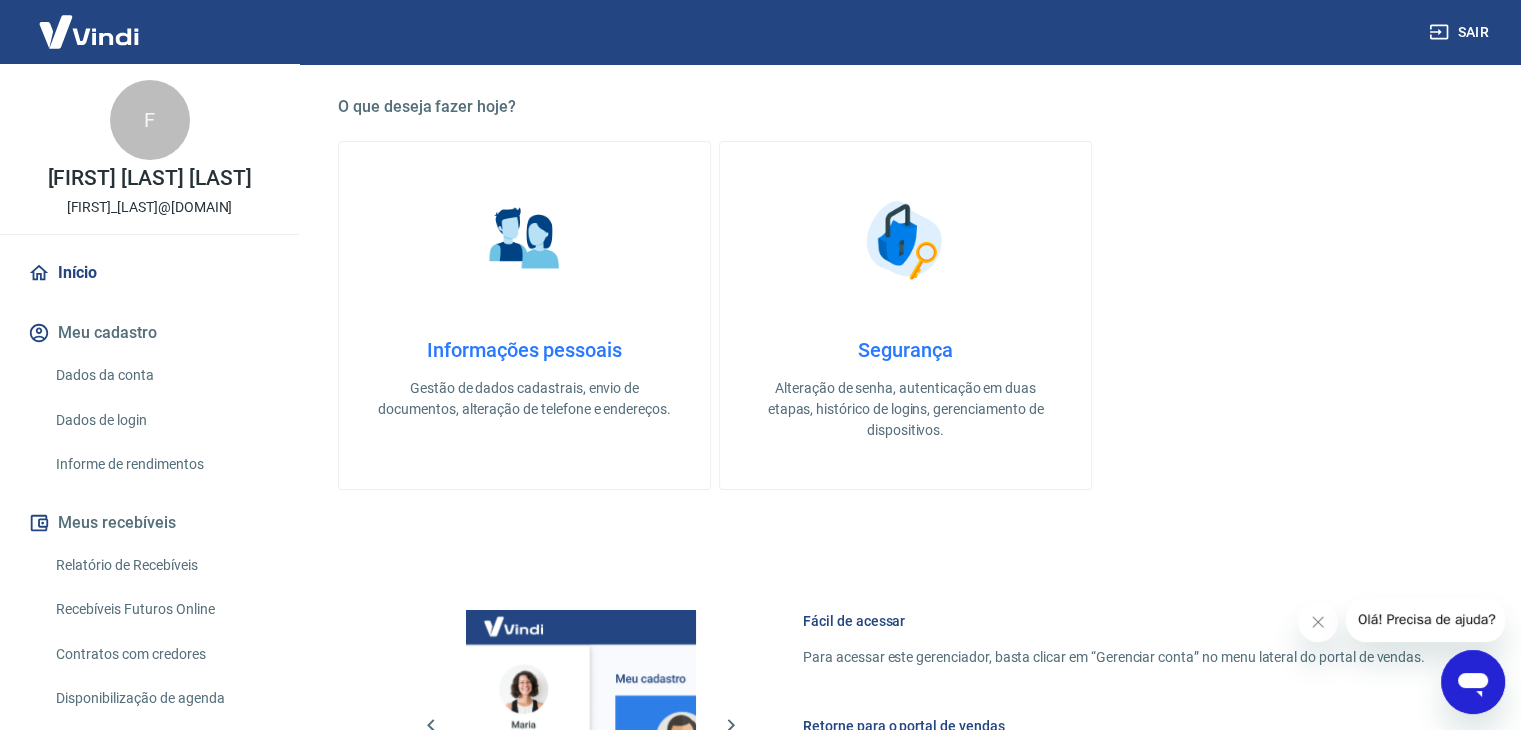 scroll, scrollTop: 648, scrollLeft: 0, axis: vertical 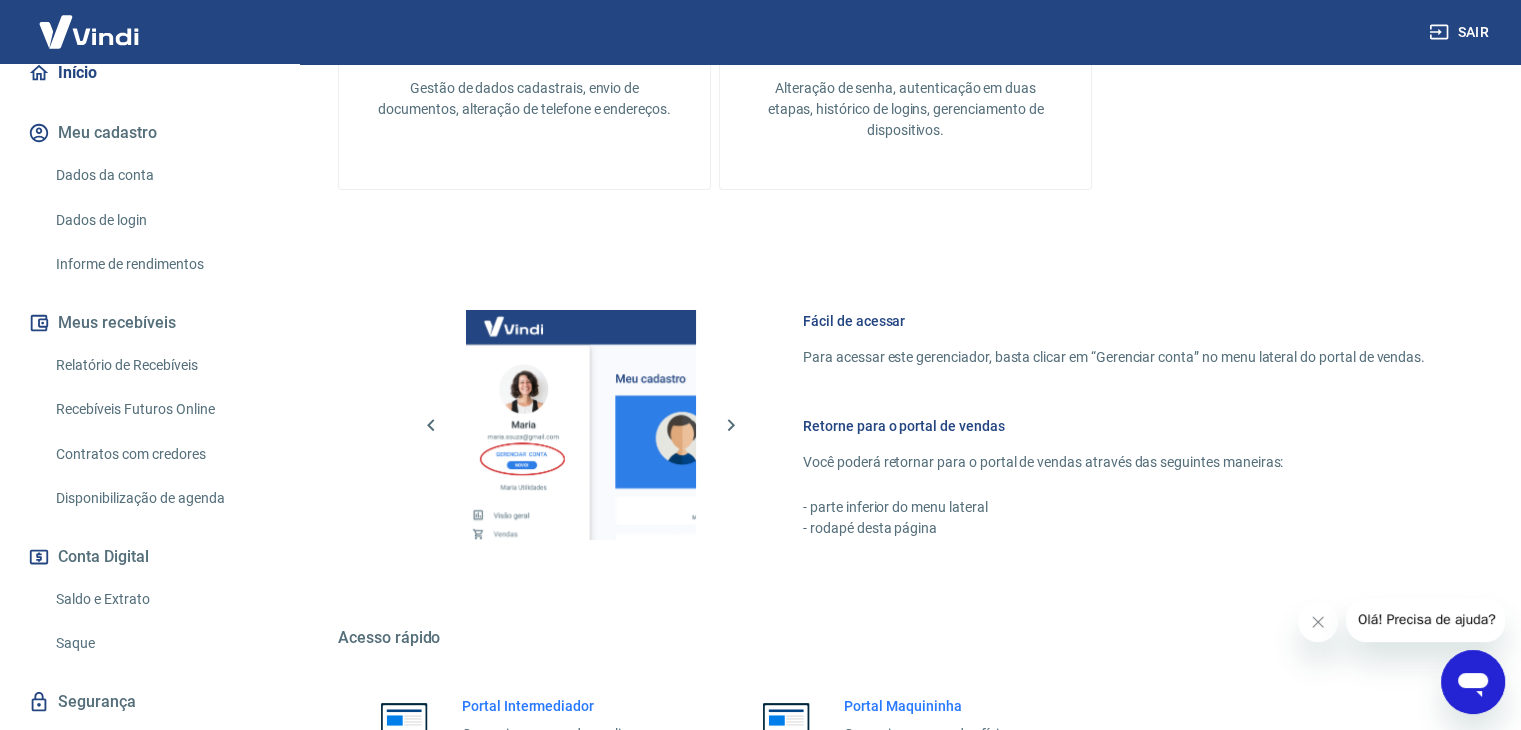 click on "Saldo e Extrato" at bounding box center (161, 599) 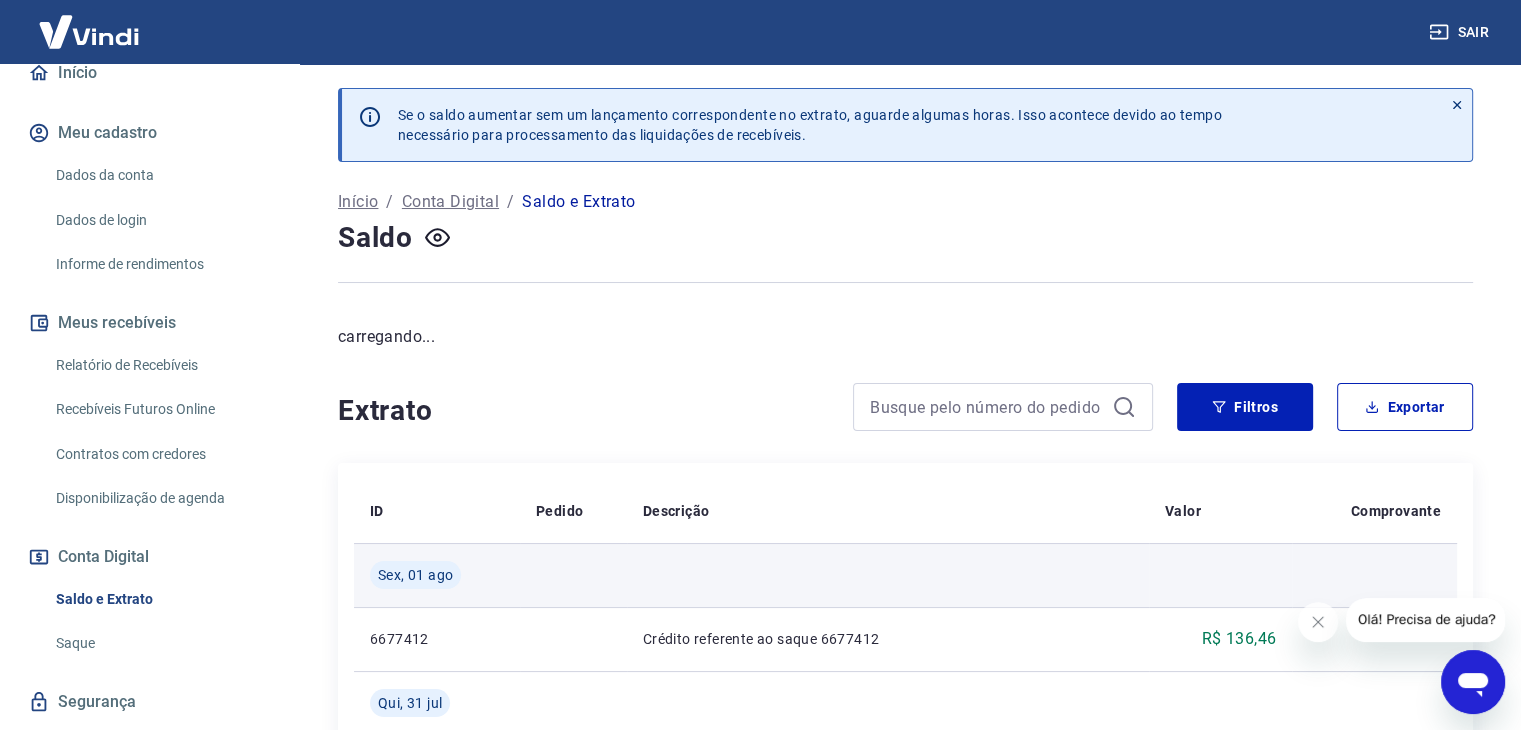 scroll, scrollTop: 100, scrollLeft: 0, axis: vertical 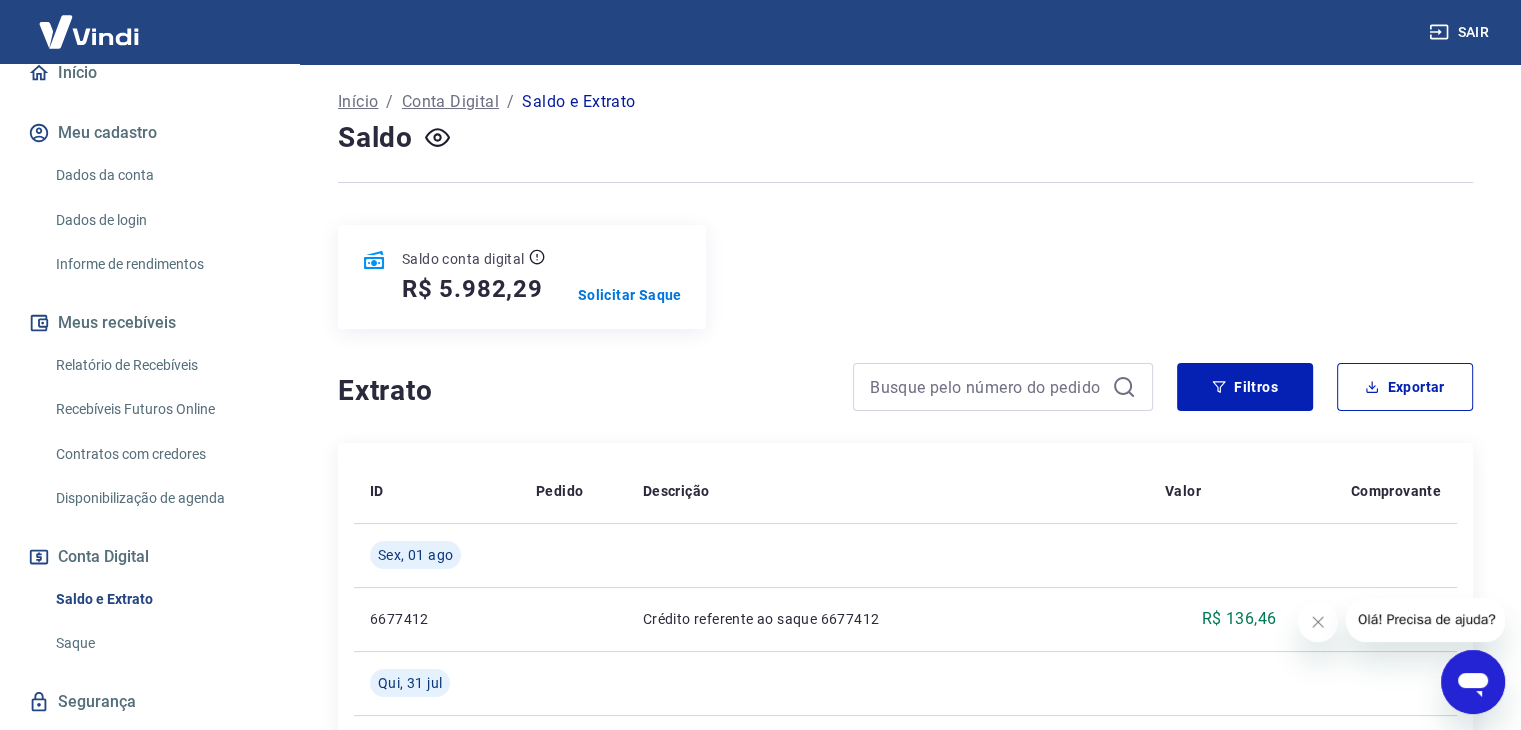 drag, startPoint x: 92, startPoint y: 642, endPoint x: 132, endPoint y: 639, distance: 40.112343 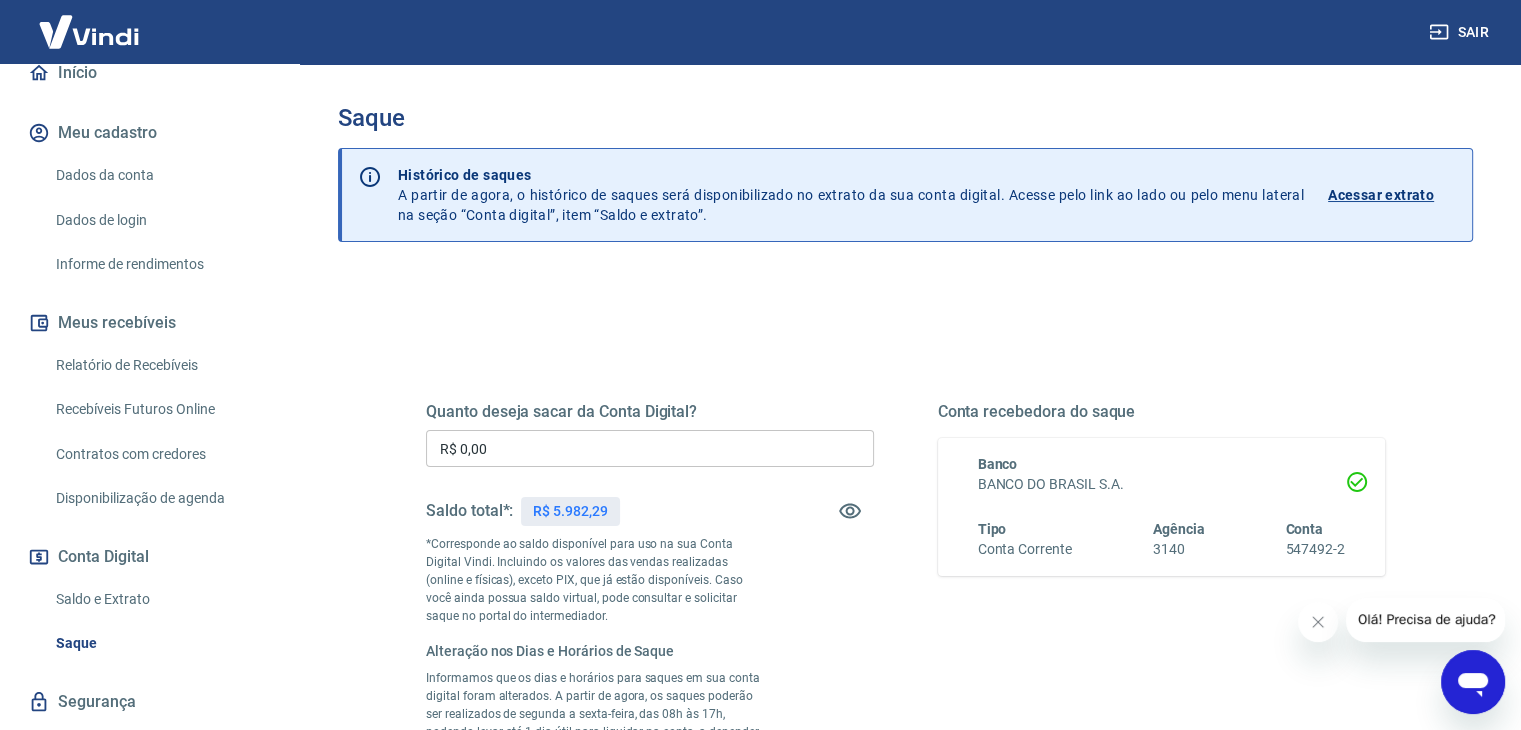 scroll, scrollTop: 400, scrollLeft: 0, axis: vertical 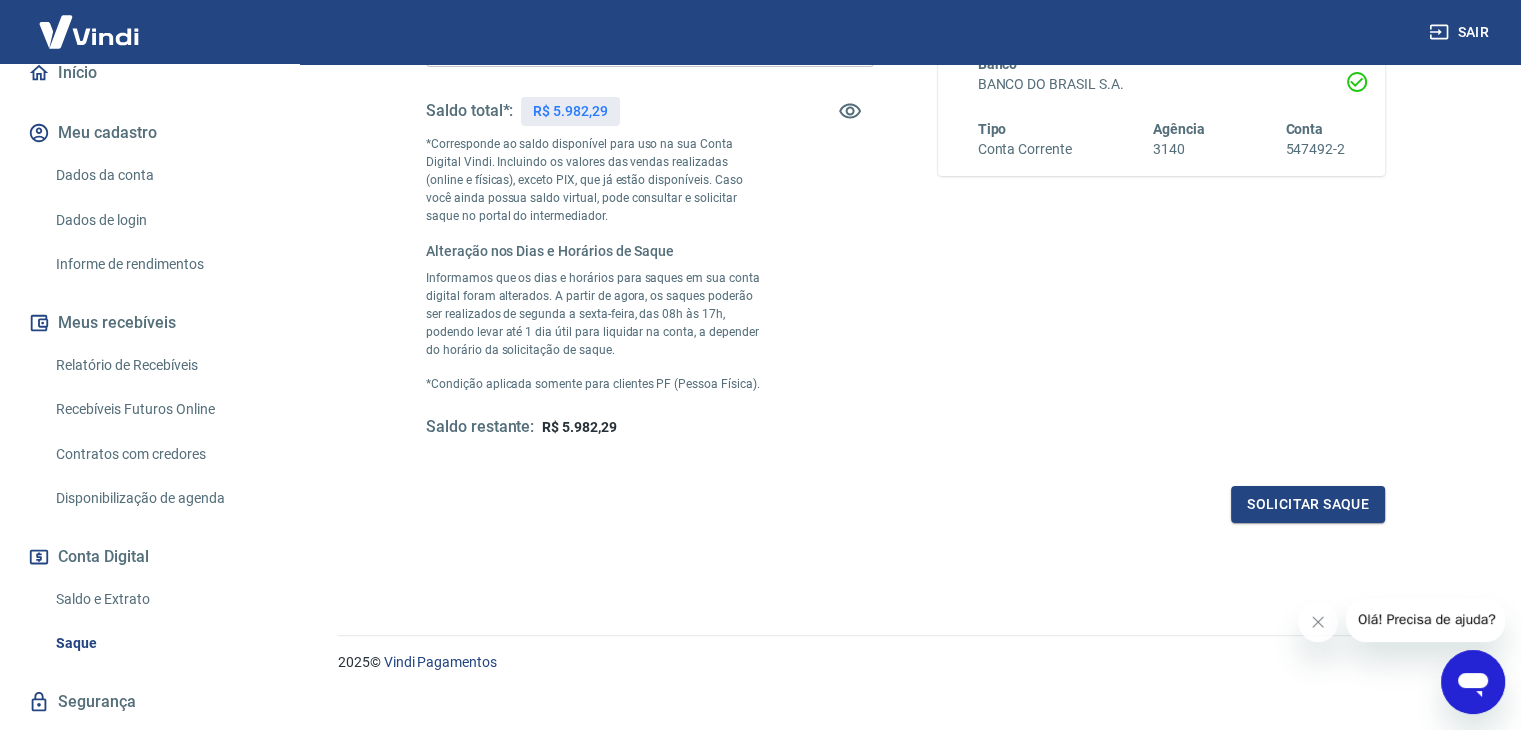 click on "Saldo e Extrato" at bounding box center (161, 599) 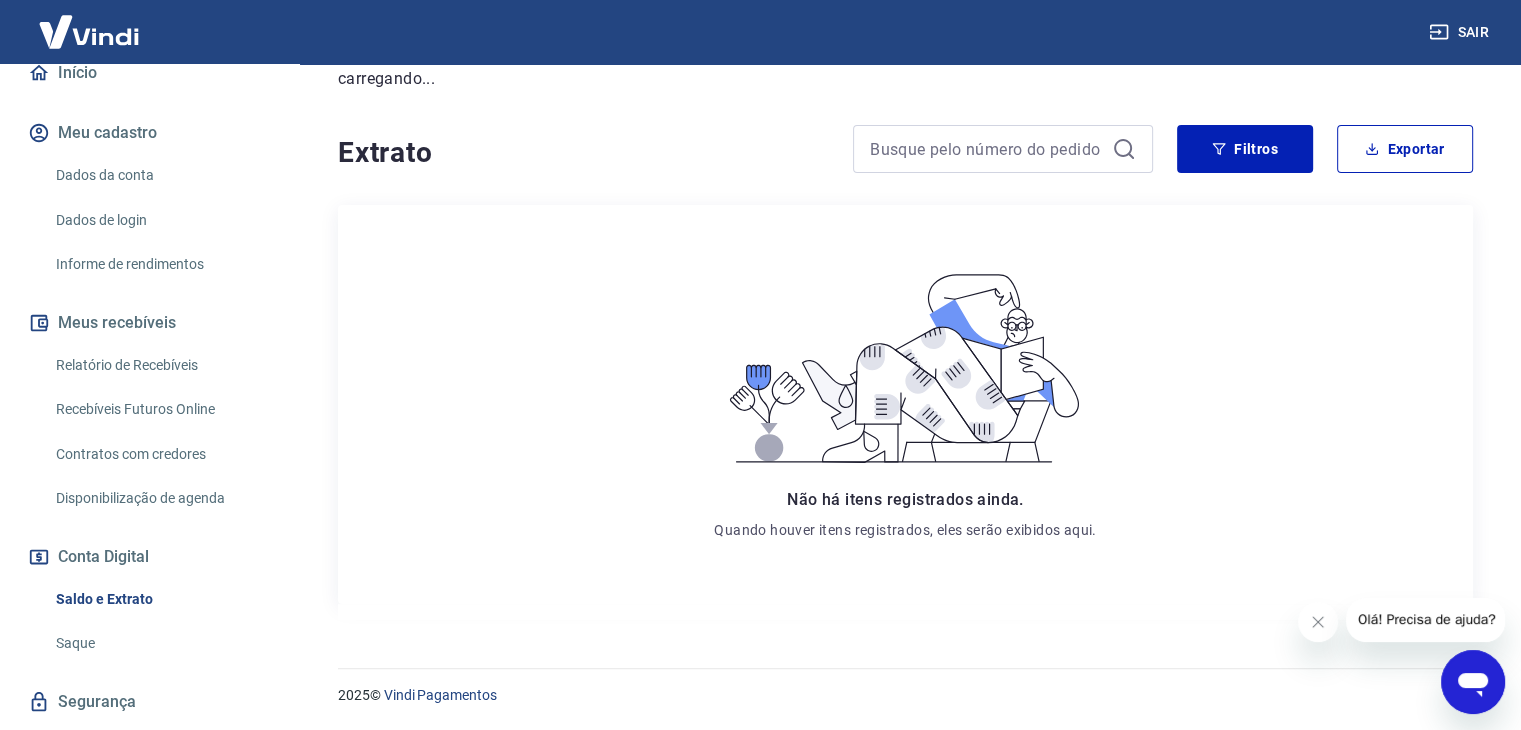 scroll, scrollTop: 0, scrollLeft: 0, axis: both 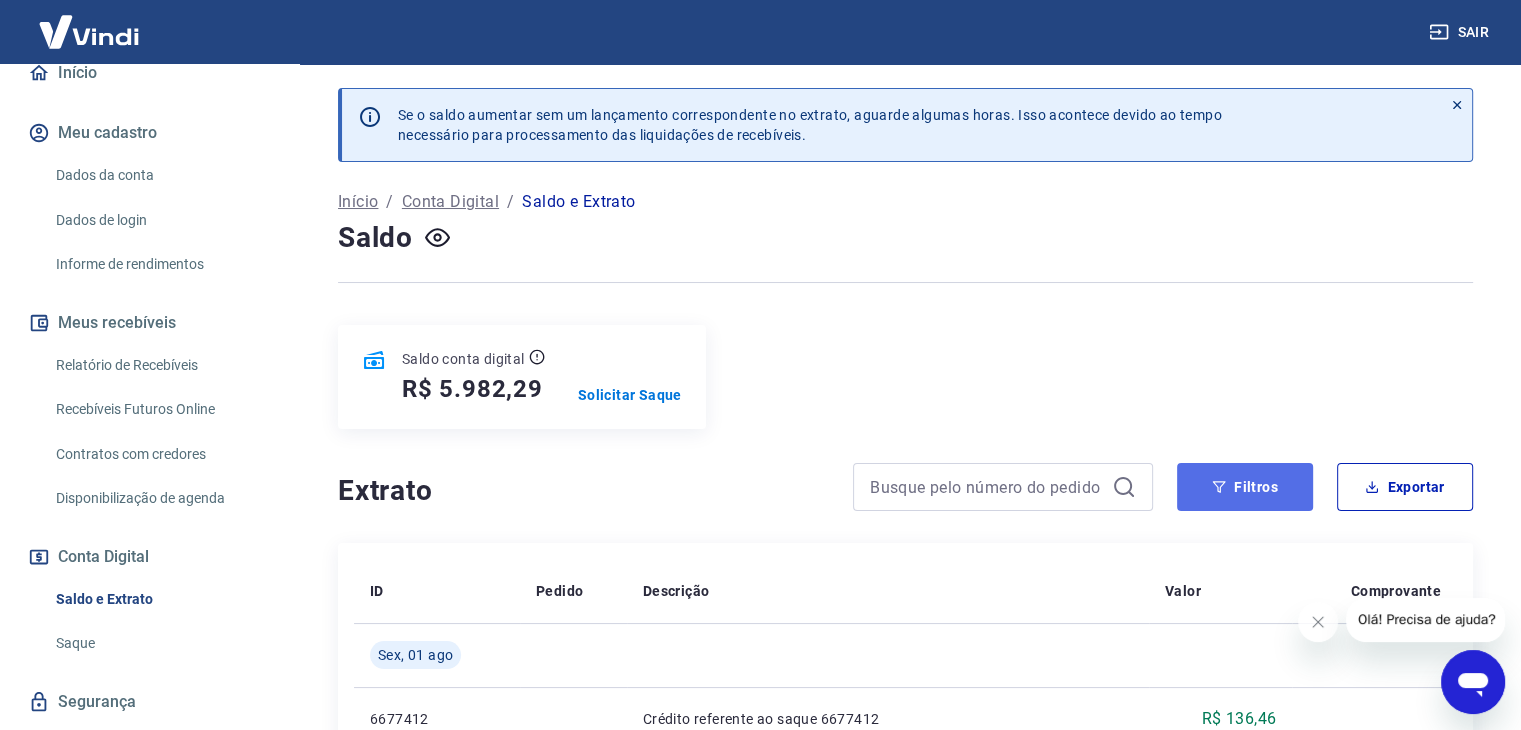 click on "Filtros" at bounding box center (1245, 487) 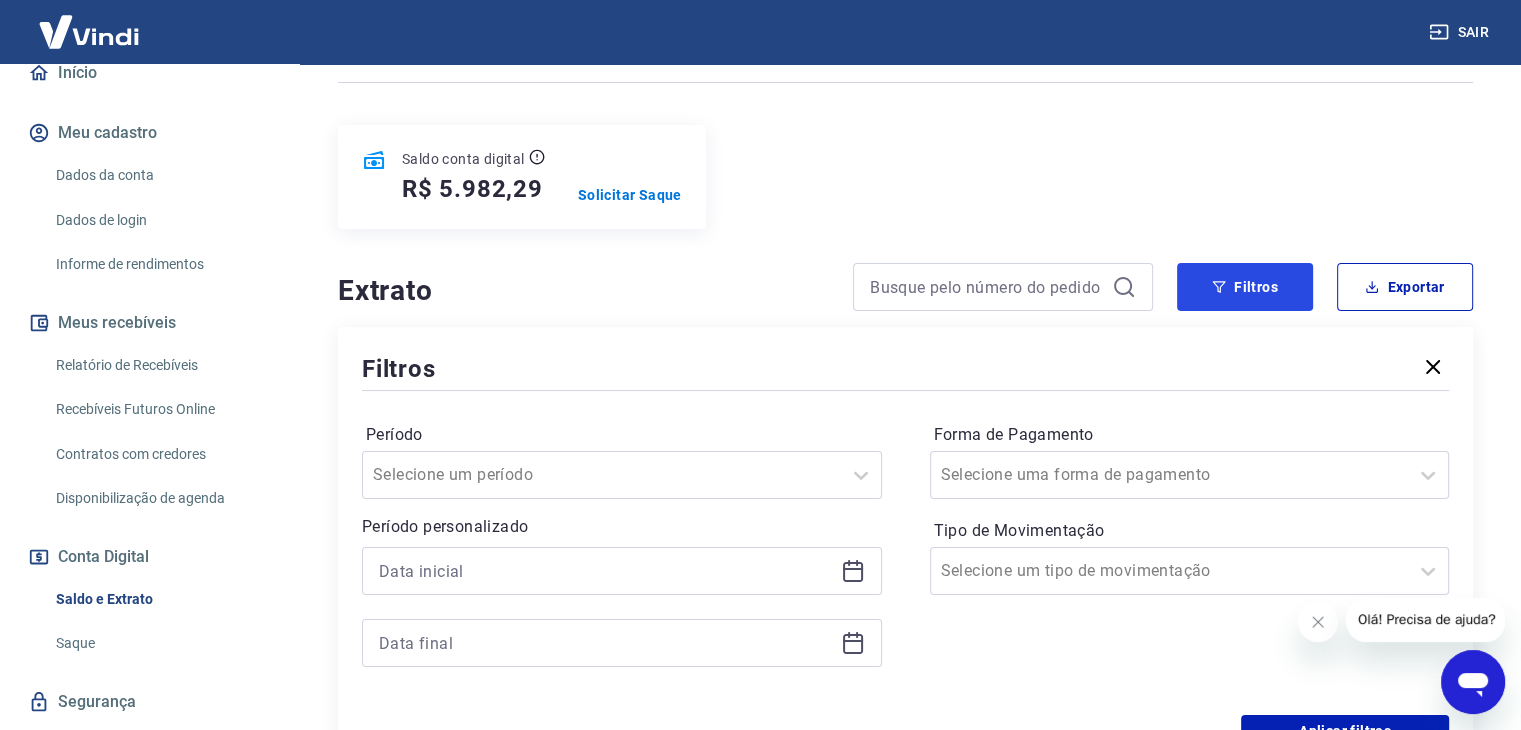 scroll, scrollTop: 300, scrollLeft: 0, axis: vertical 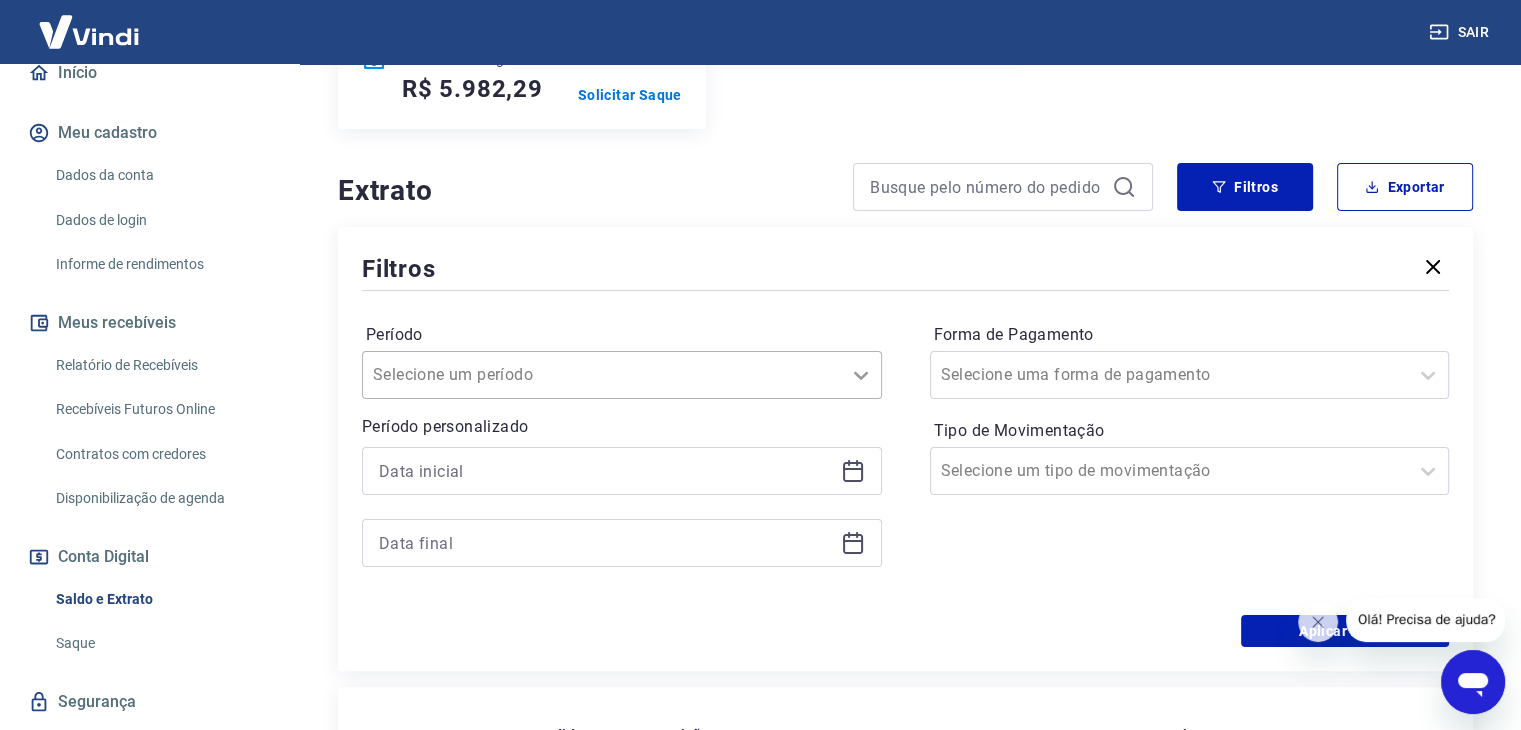 click 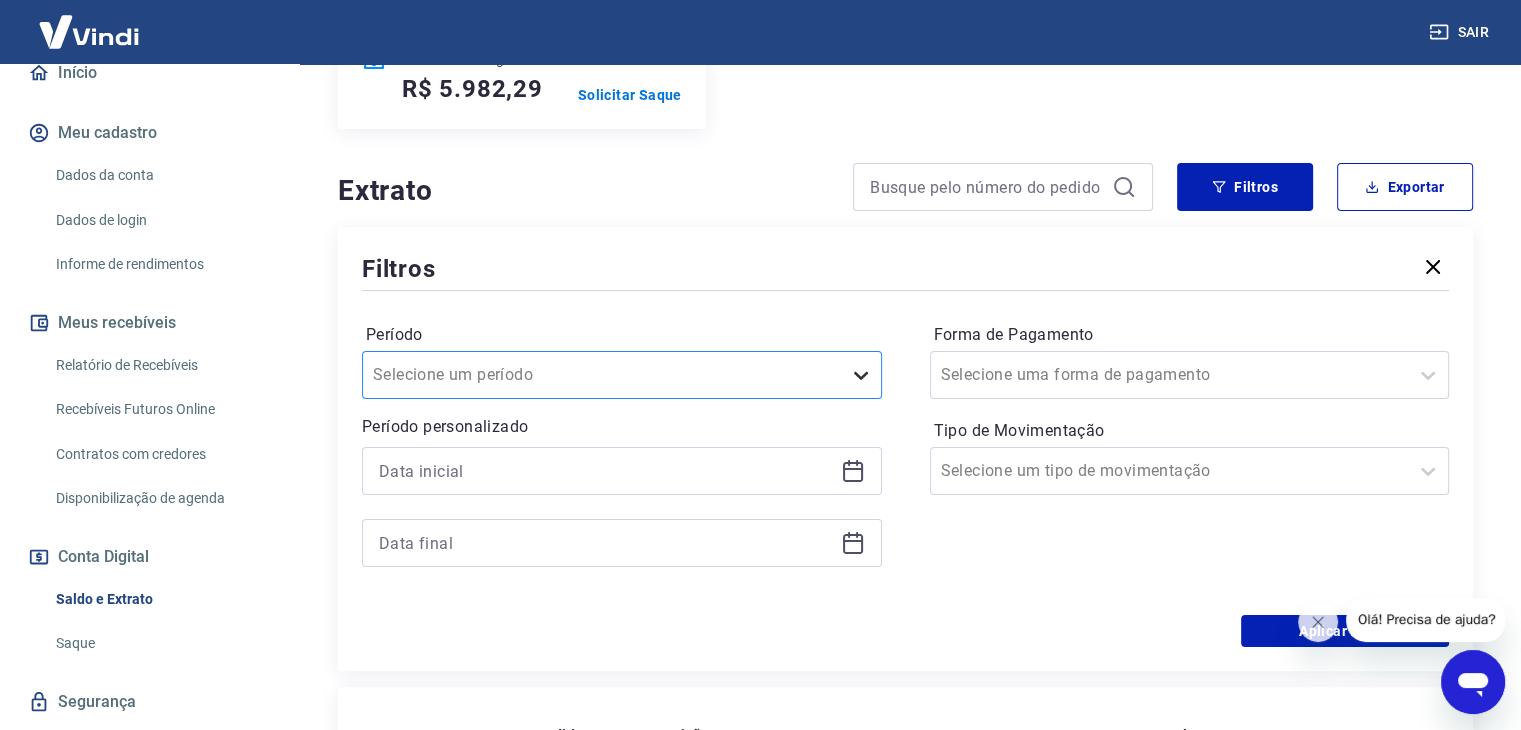 click 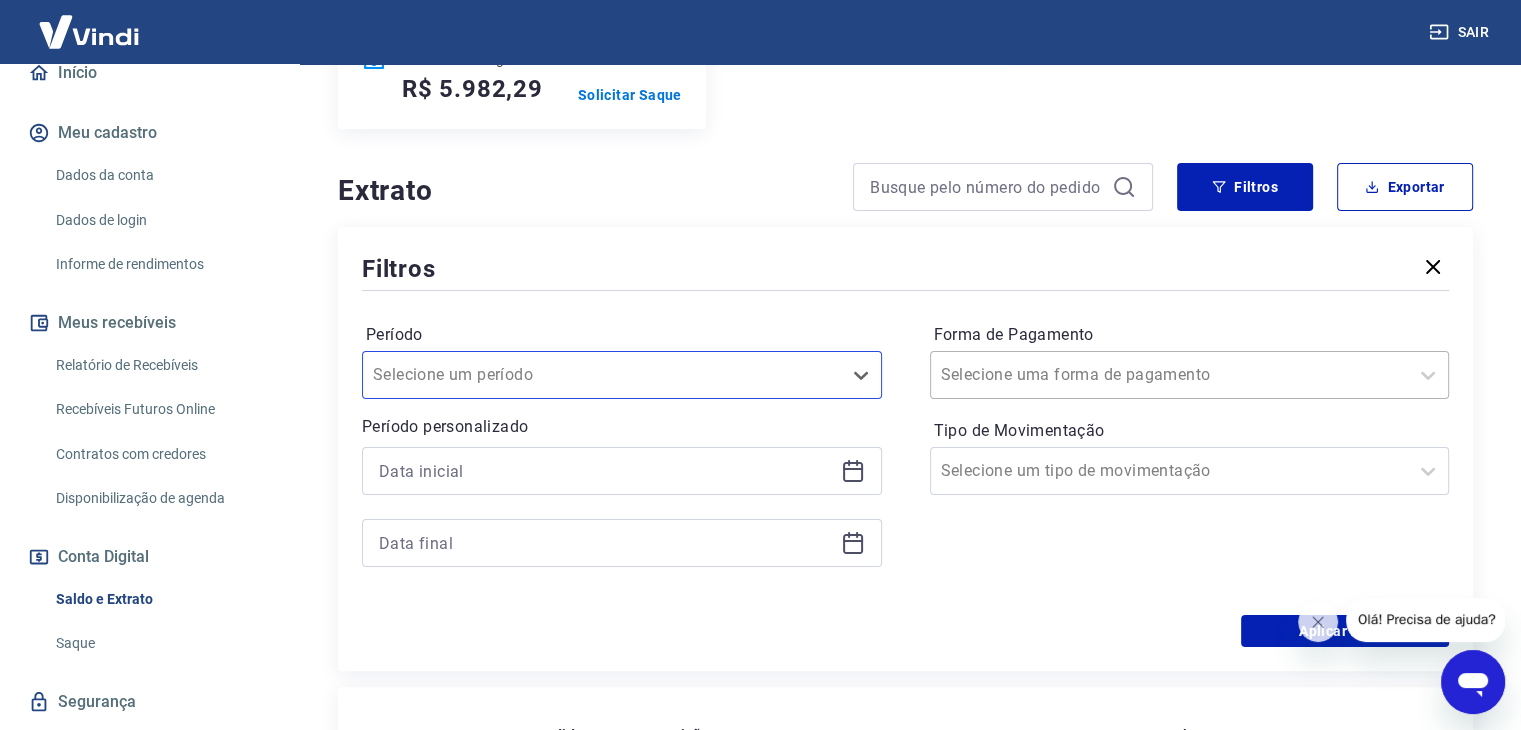 click at bounding box center [1170, 375] 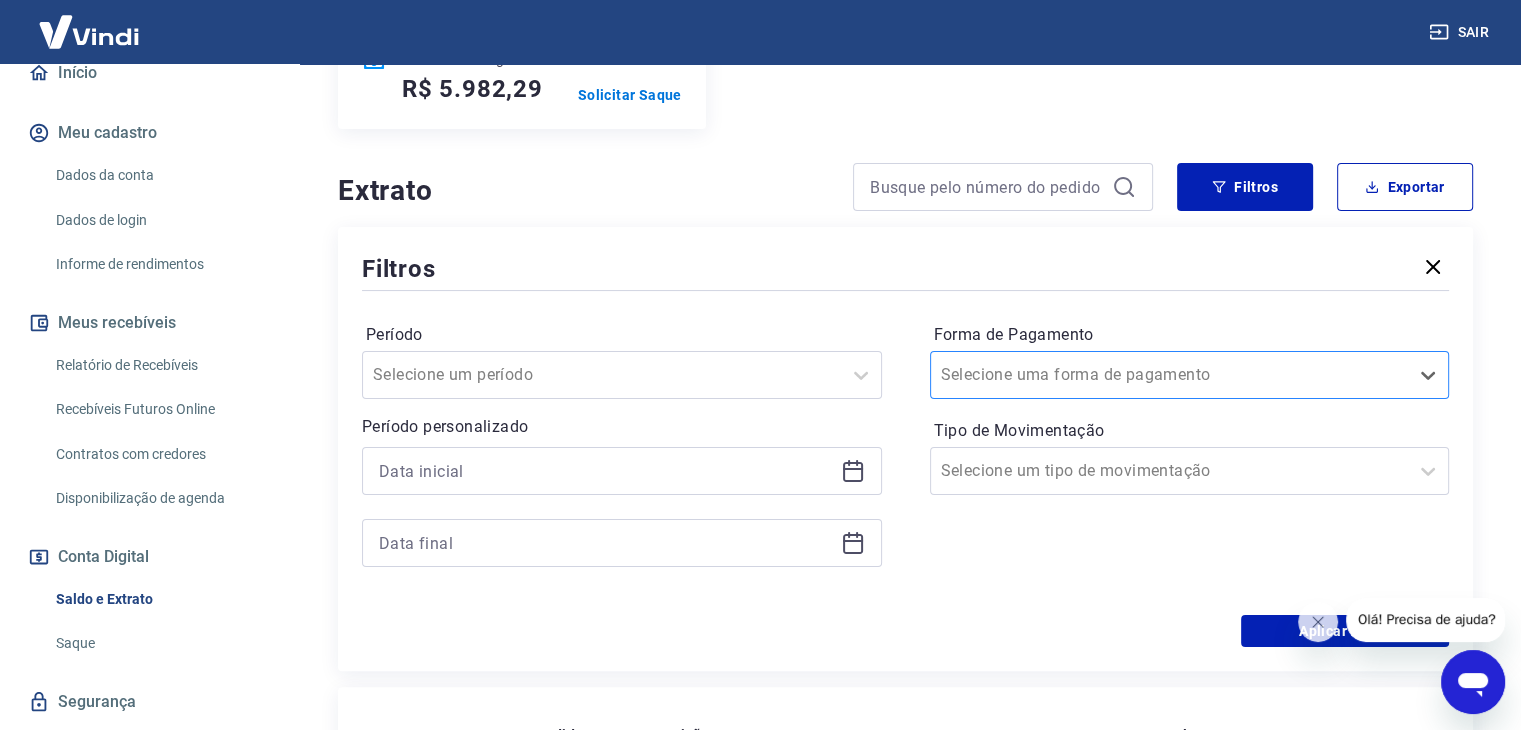 click at bounding box center (1170, 375) 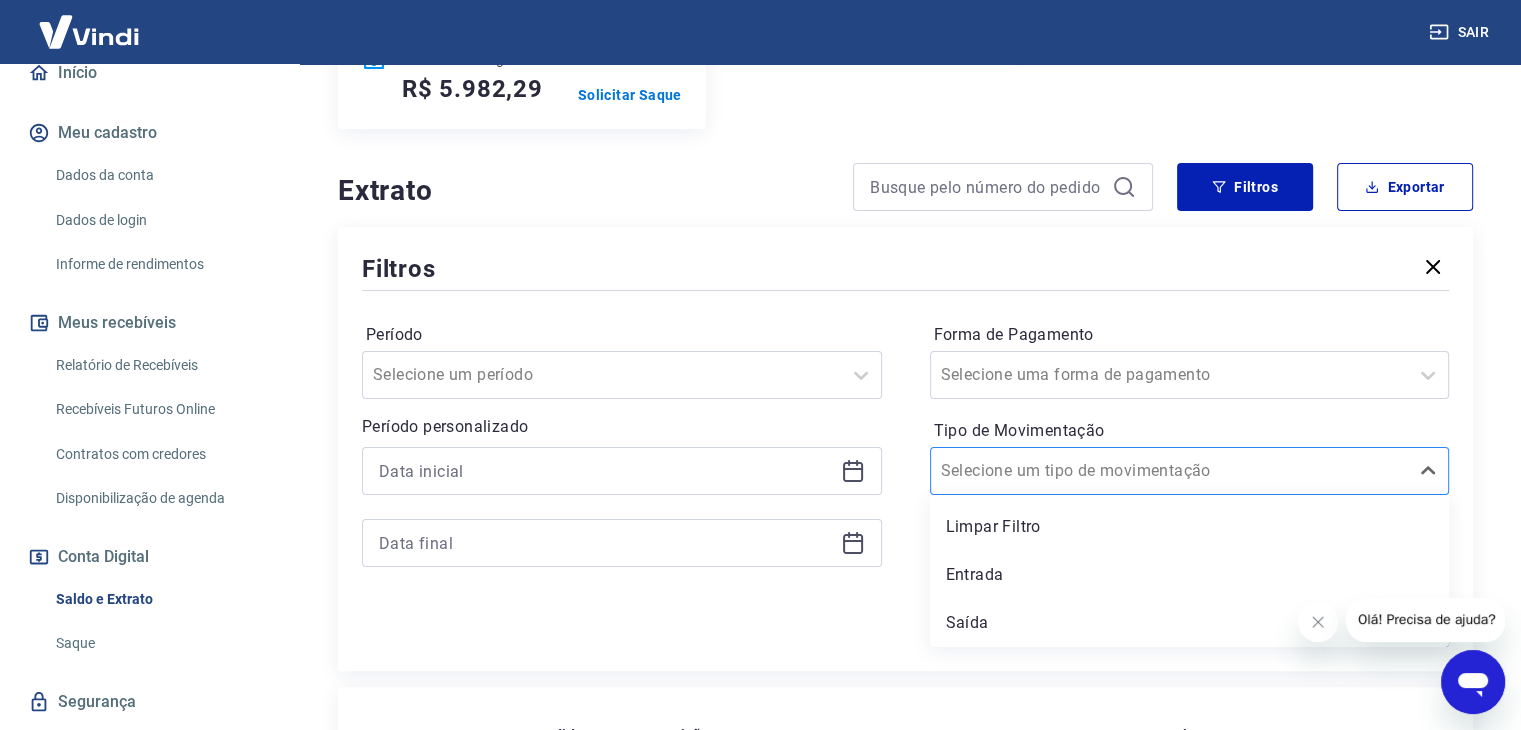 click at bounding box center (1170, 471) 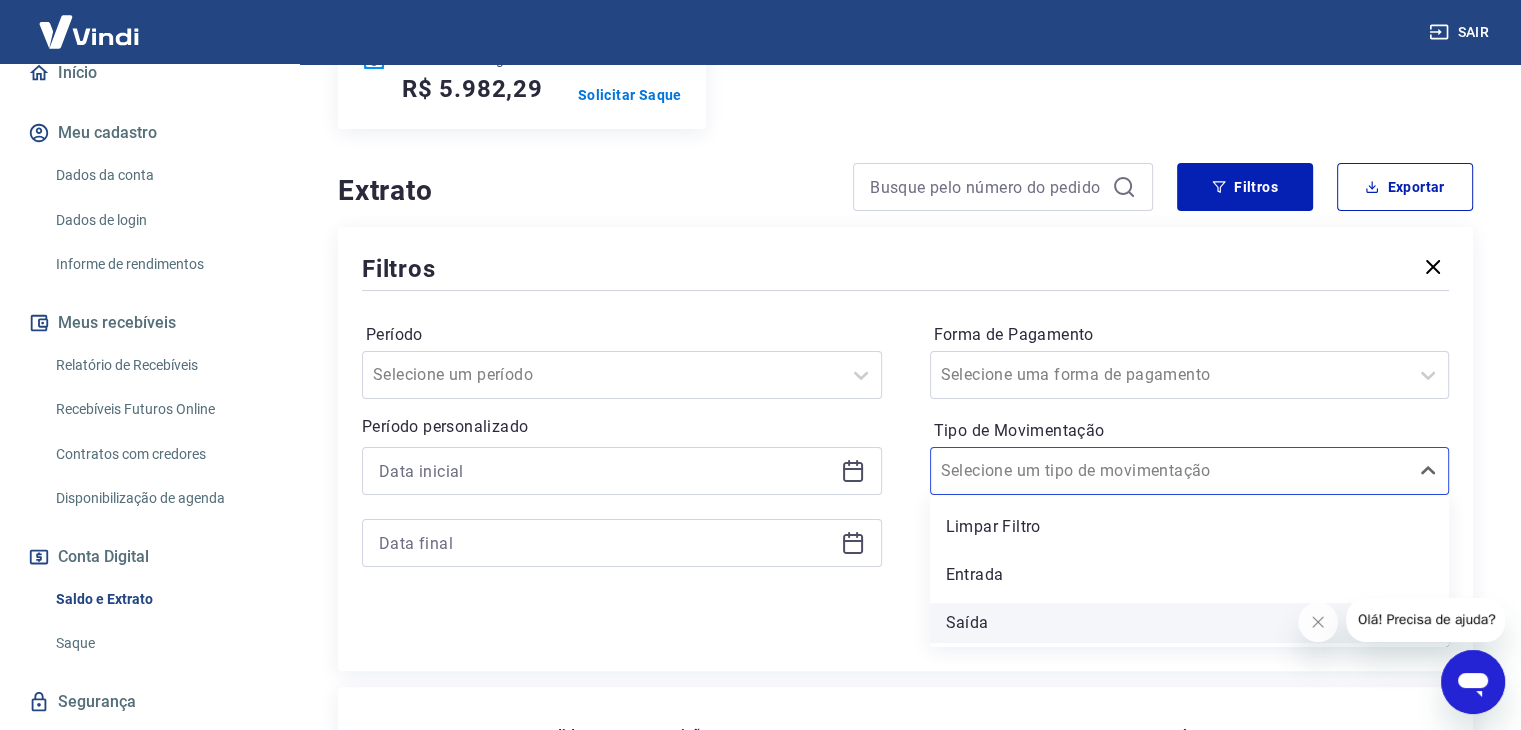 click on "Saída" at bounding box center (1190, 623) 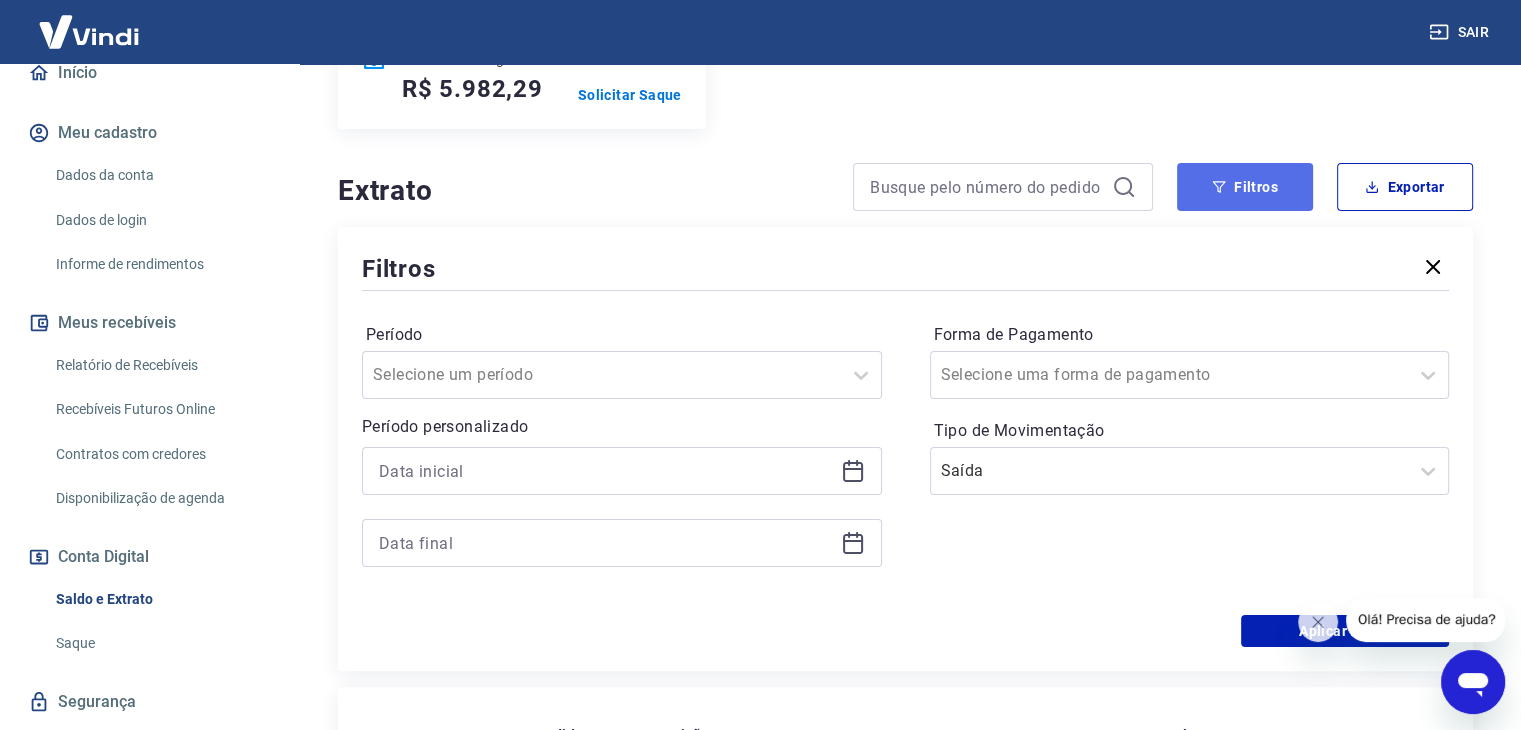 click on "Filtros" at bounding box center [1245, 187] 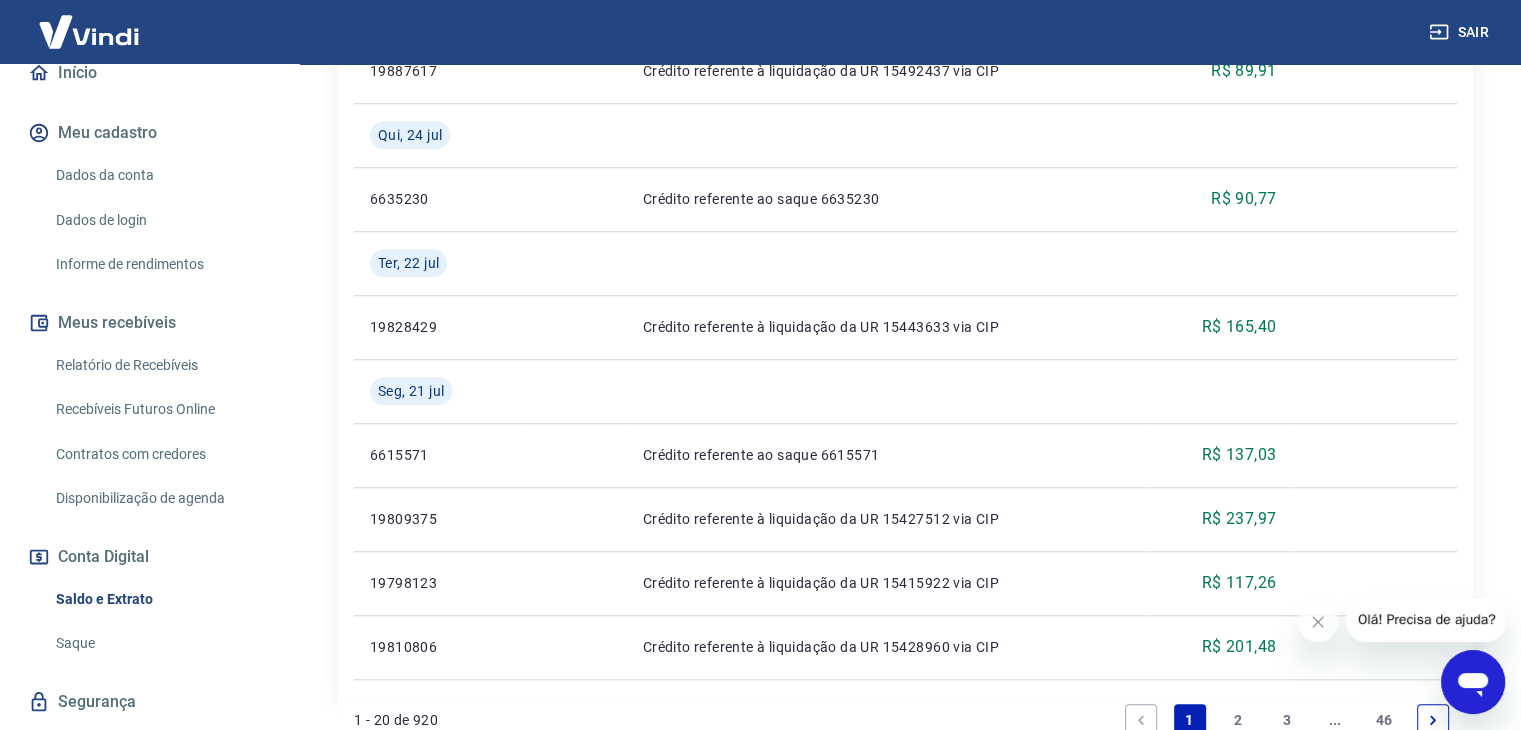 scroll, scrollTop: 1900, scrollLeft: 0, axis: vertical 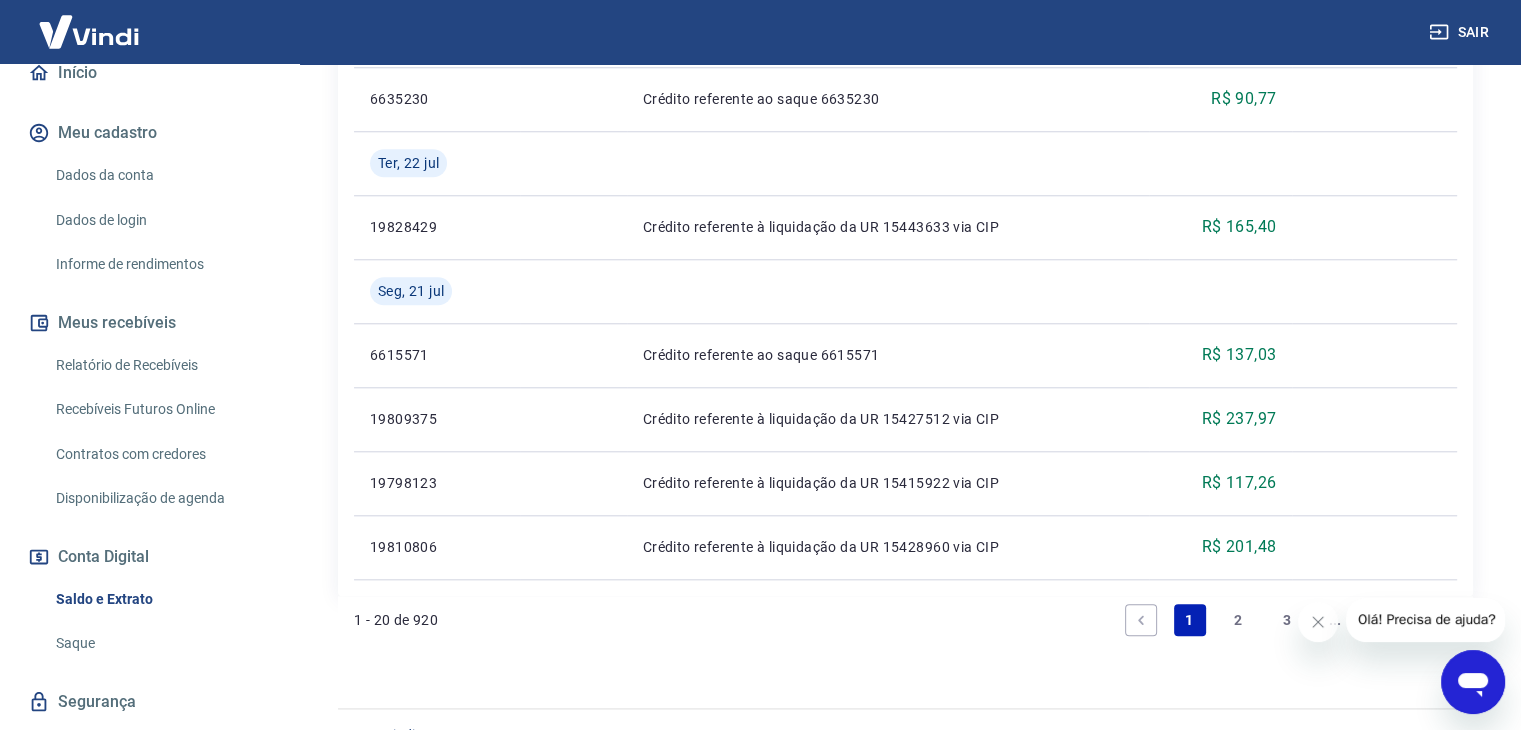 drag, startPoint x: 1233, startPoint y: 613, endPoint x: 1241, endPoint y: 470, distance: 143.2236 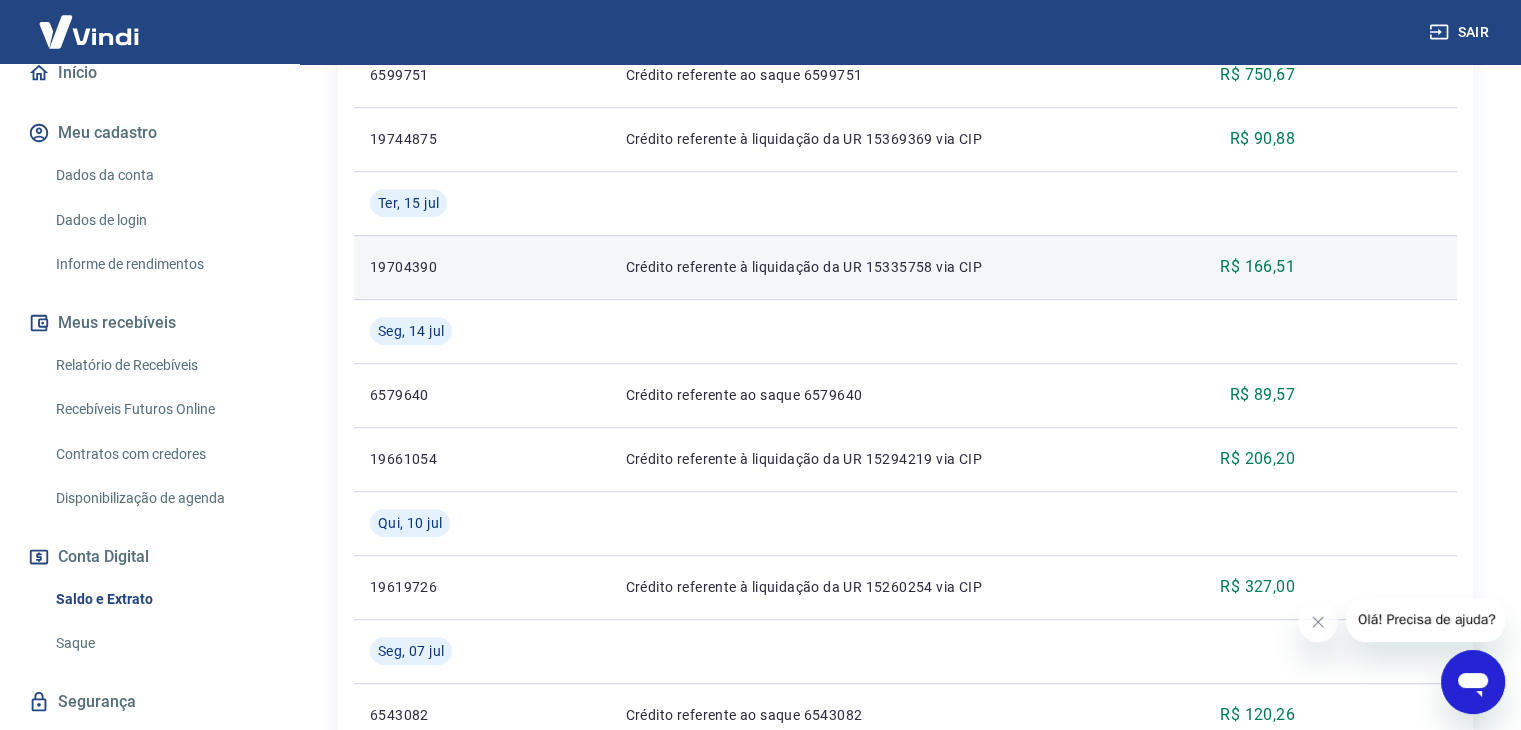 scroll, scrollTop: 1000, scrollLeft: 0, axis: vertical 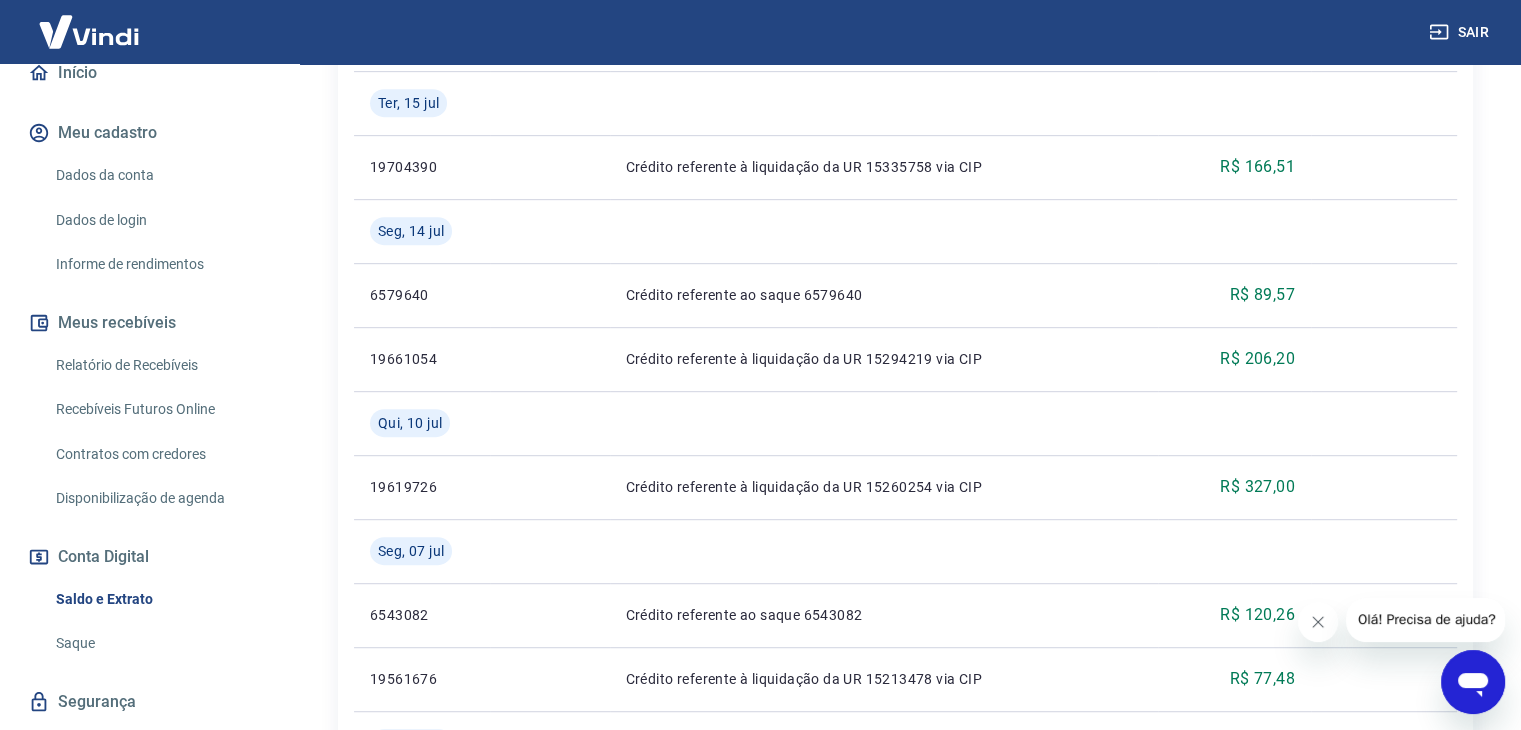 click 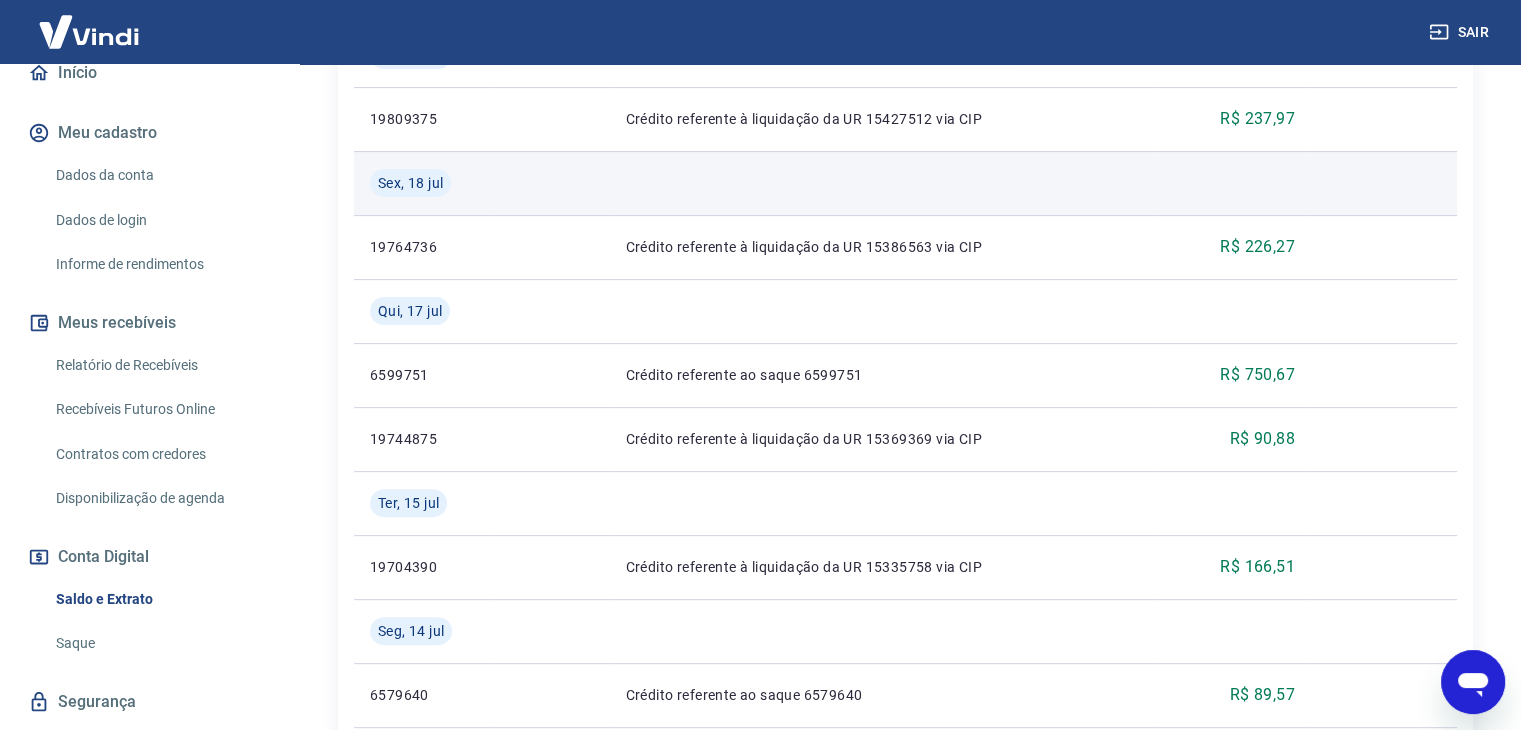 scroll, scrollTop: 0, scrollLeft: 0, axis: both 